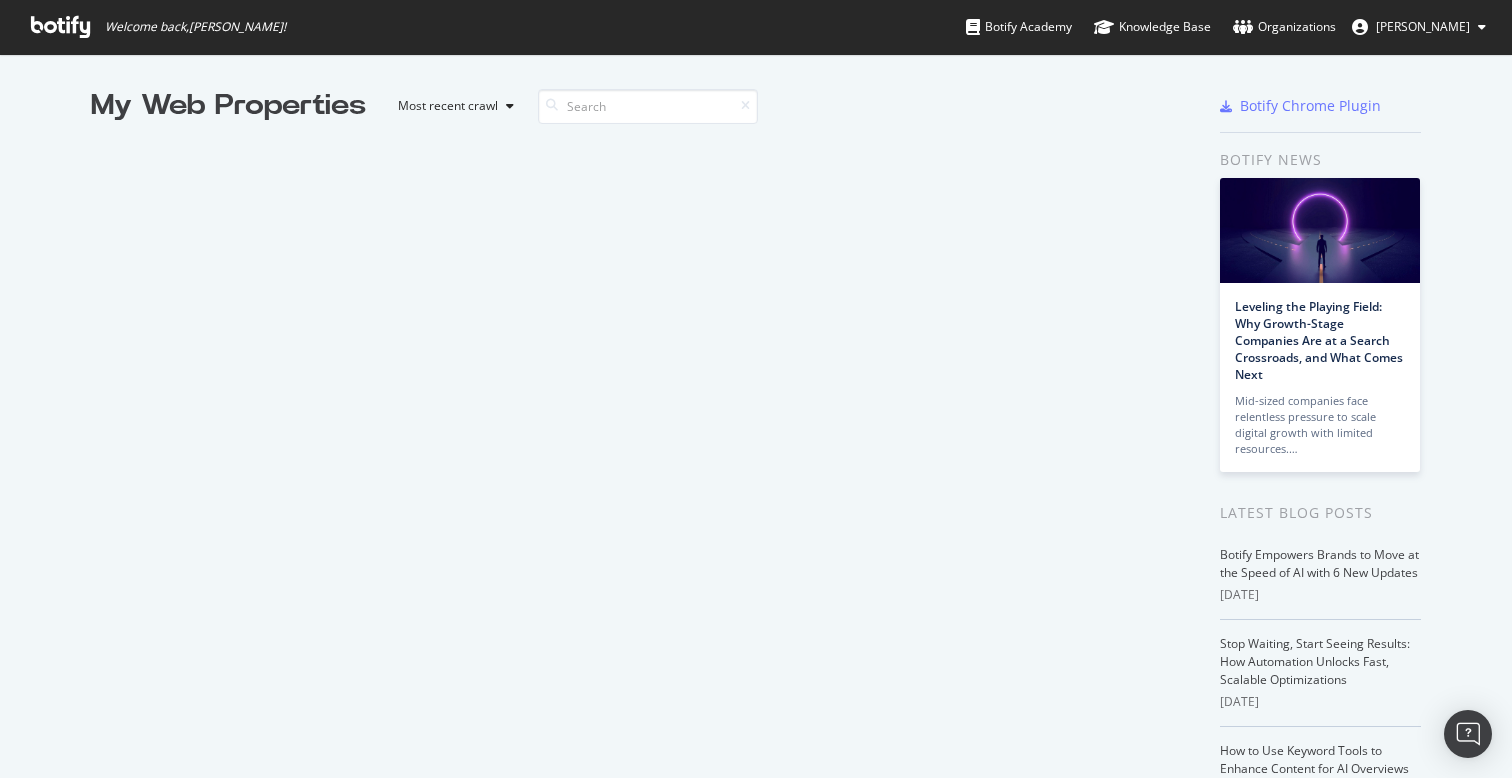 scroll, scrollTop: 0, scrollLeft: 0, axis: both 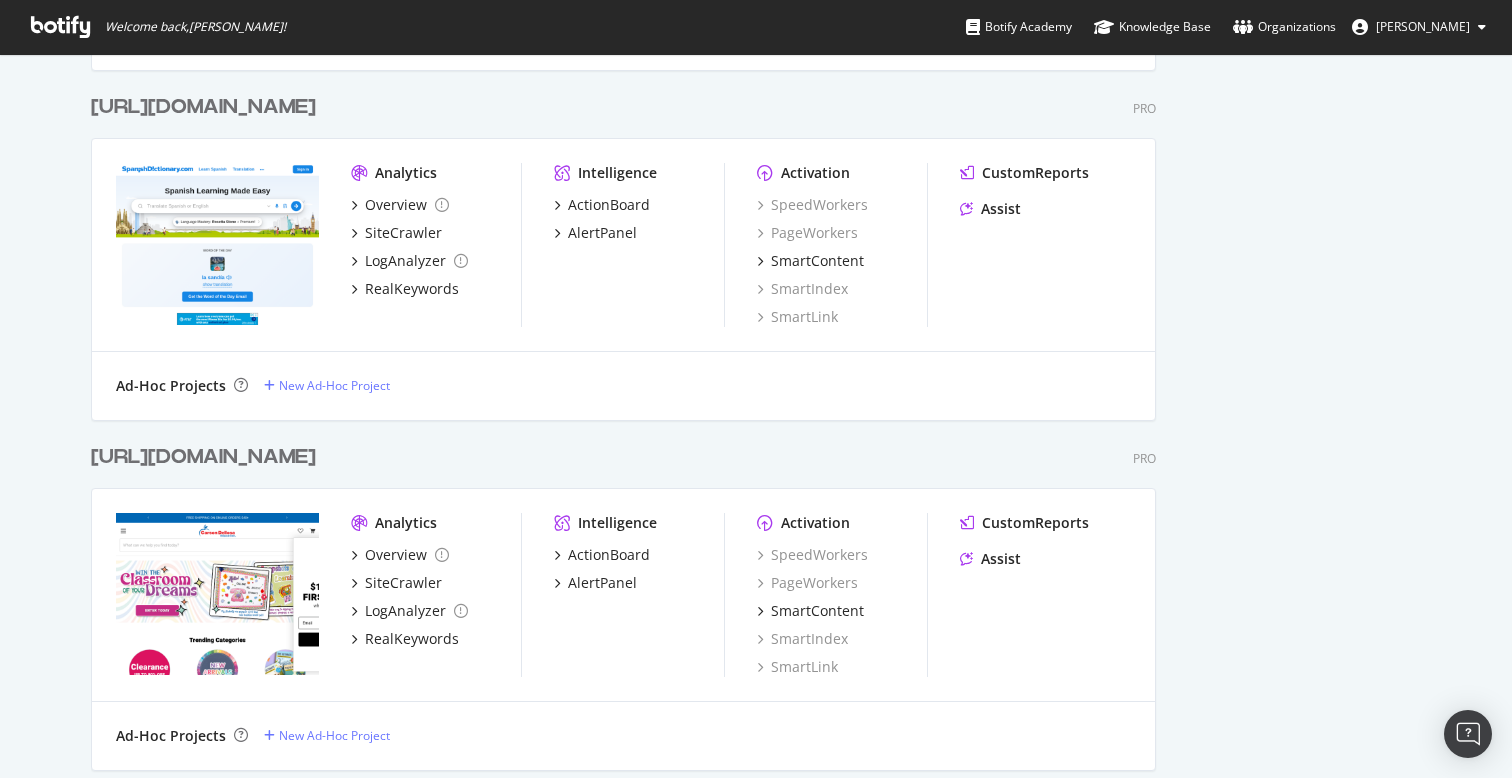 click on "https://www.carsondellosa.com/ Pro" at bounding box center [623, 457] 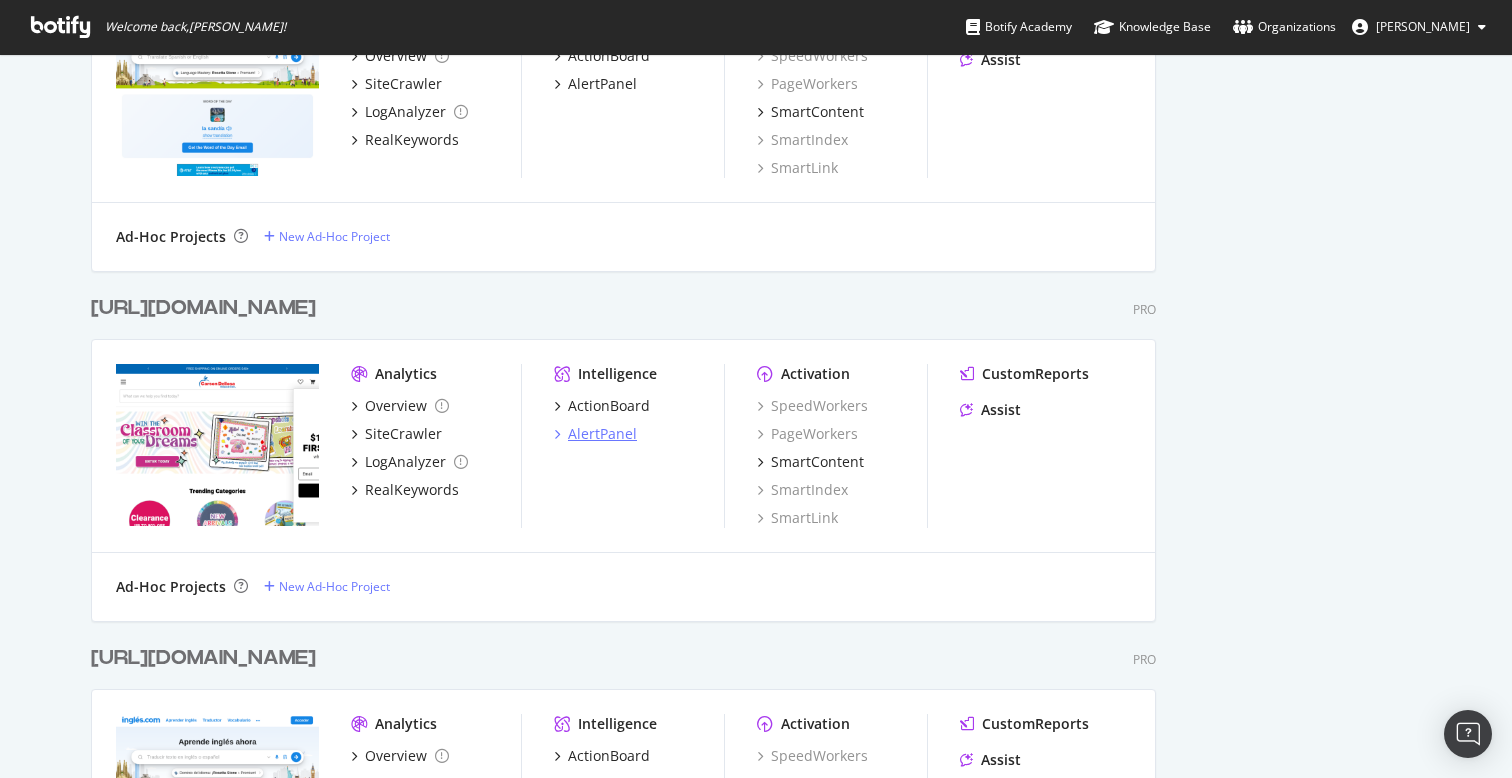 scroll, scrollTop: 2774, scrollLeft: 0, axis: vertical 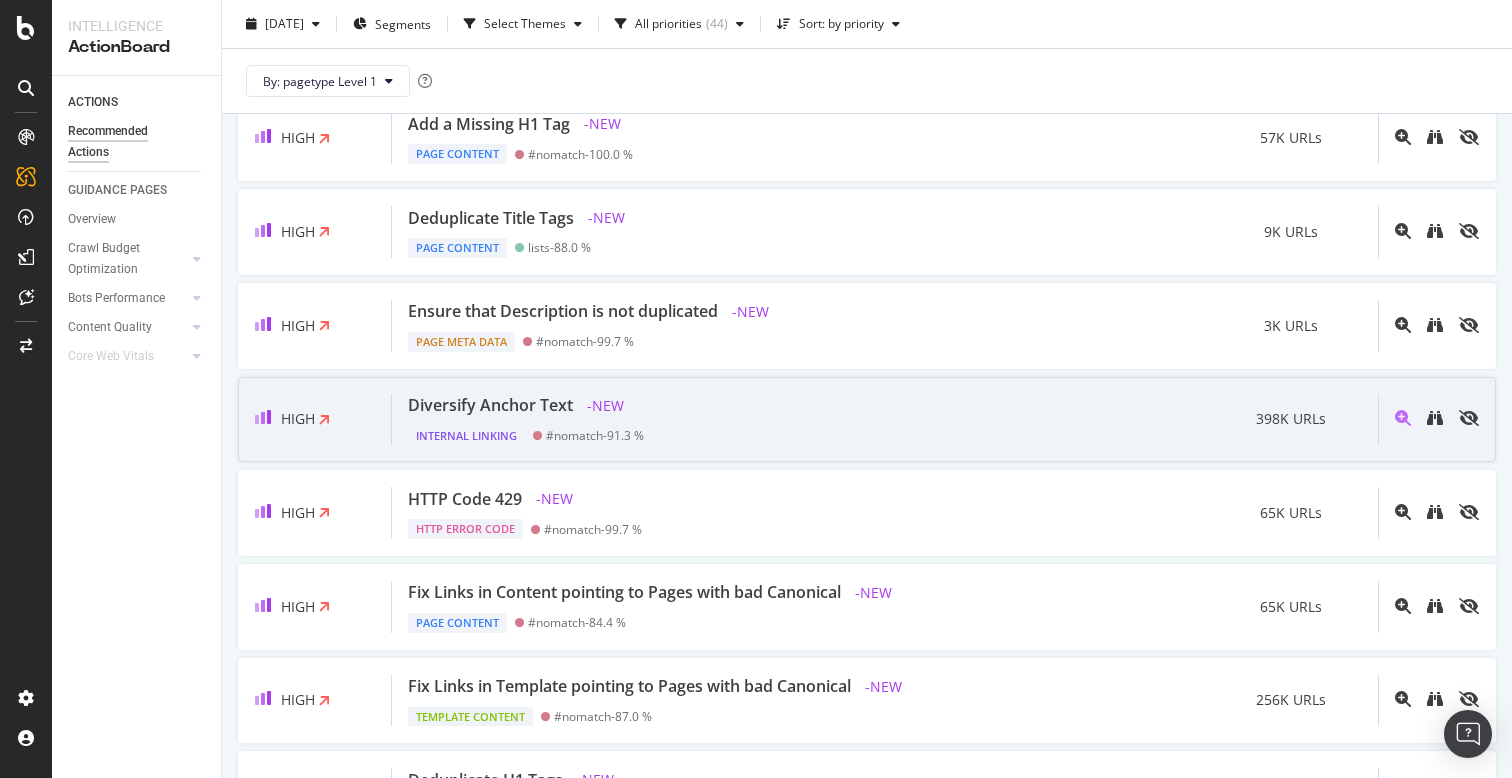click at bounding box center [1428, 420] 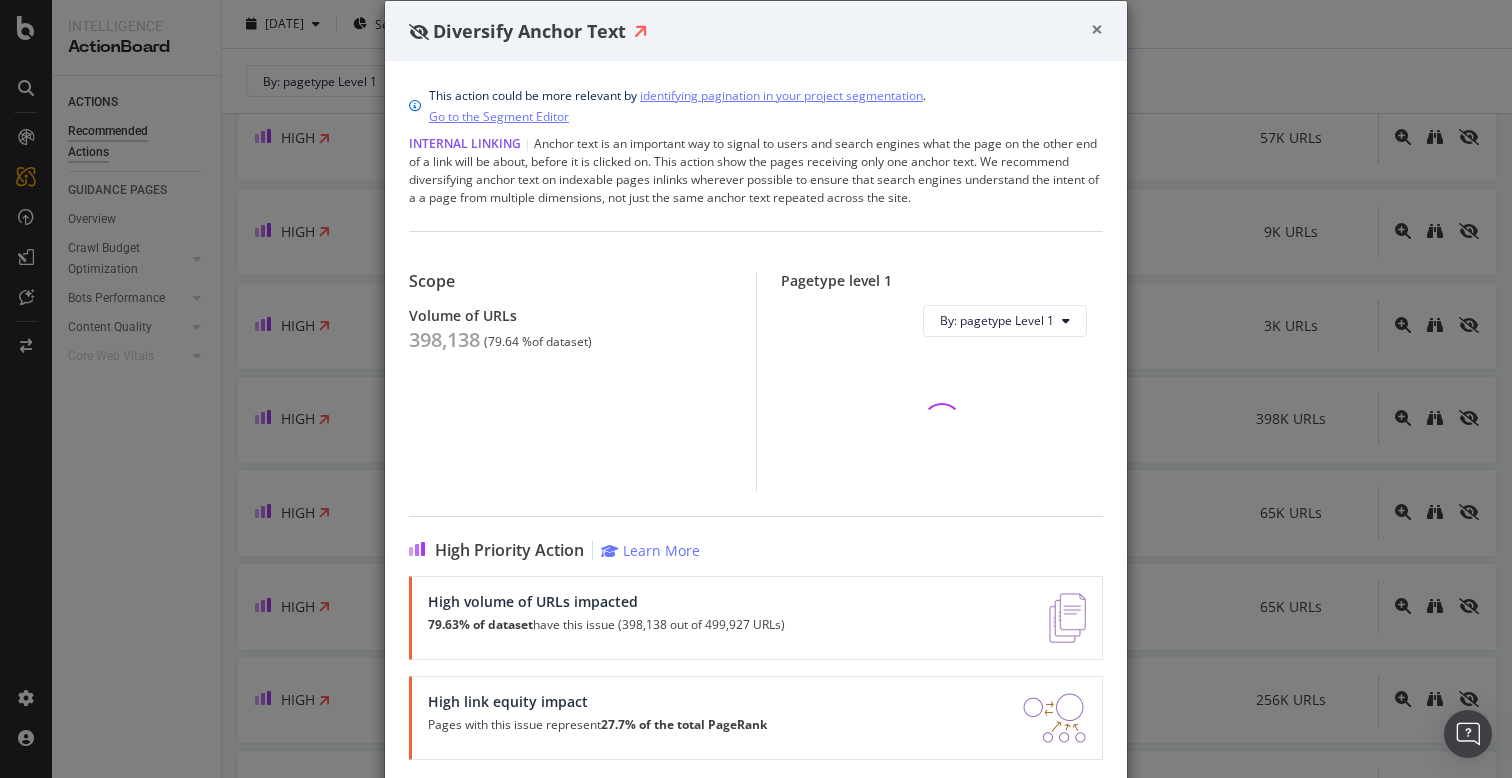 click on "×" at bounding box center (1097, 29) 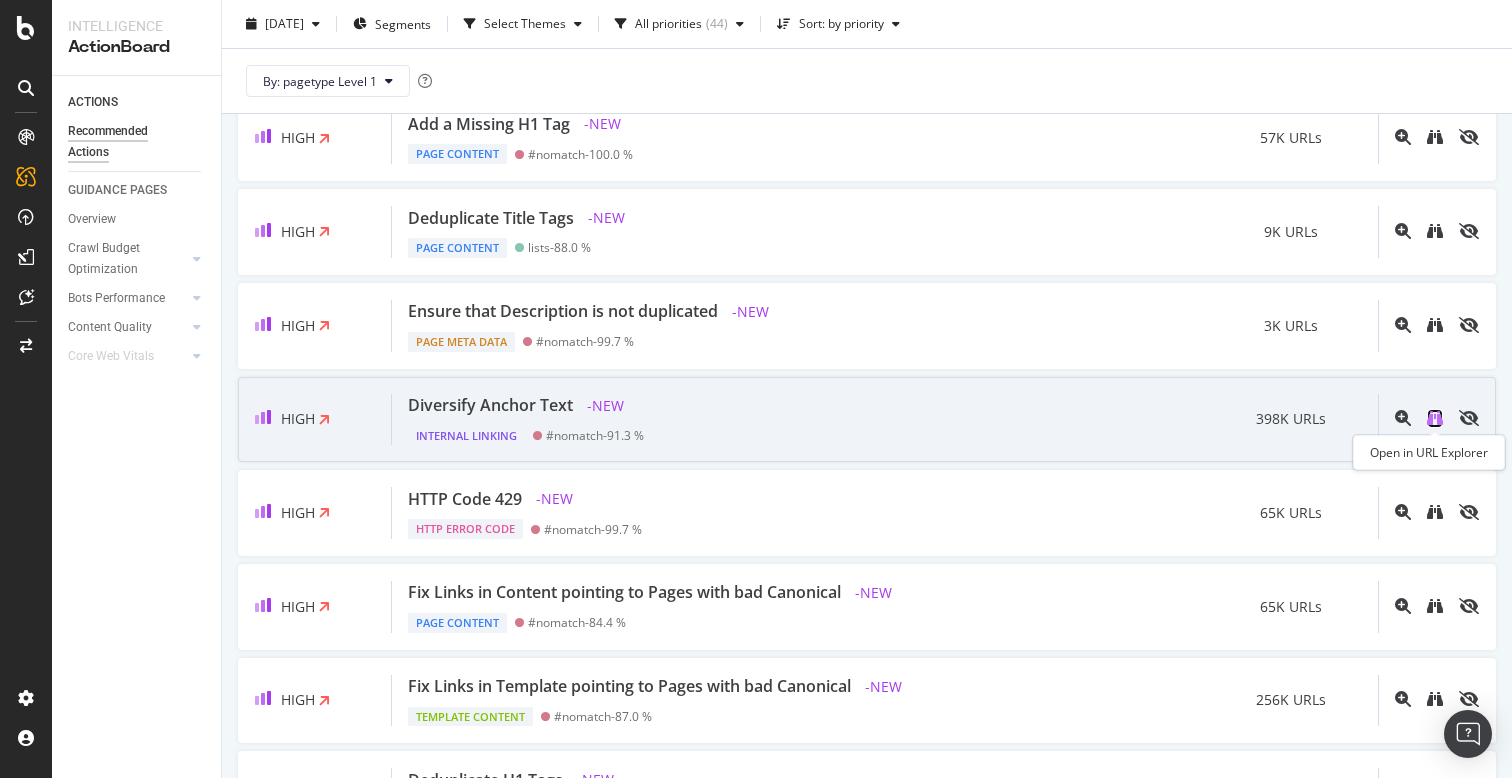 click at bounding box center [1435, 418] 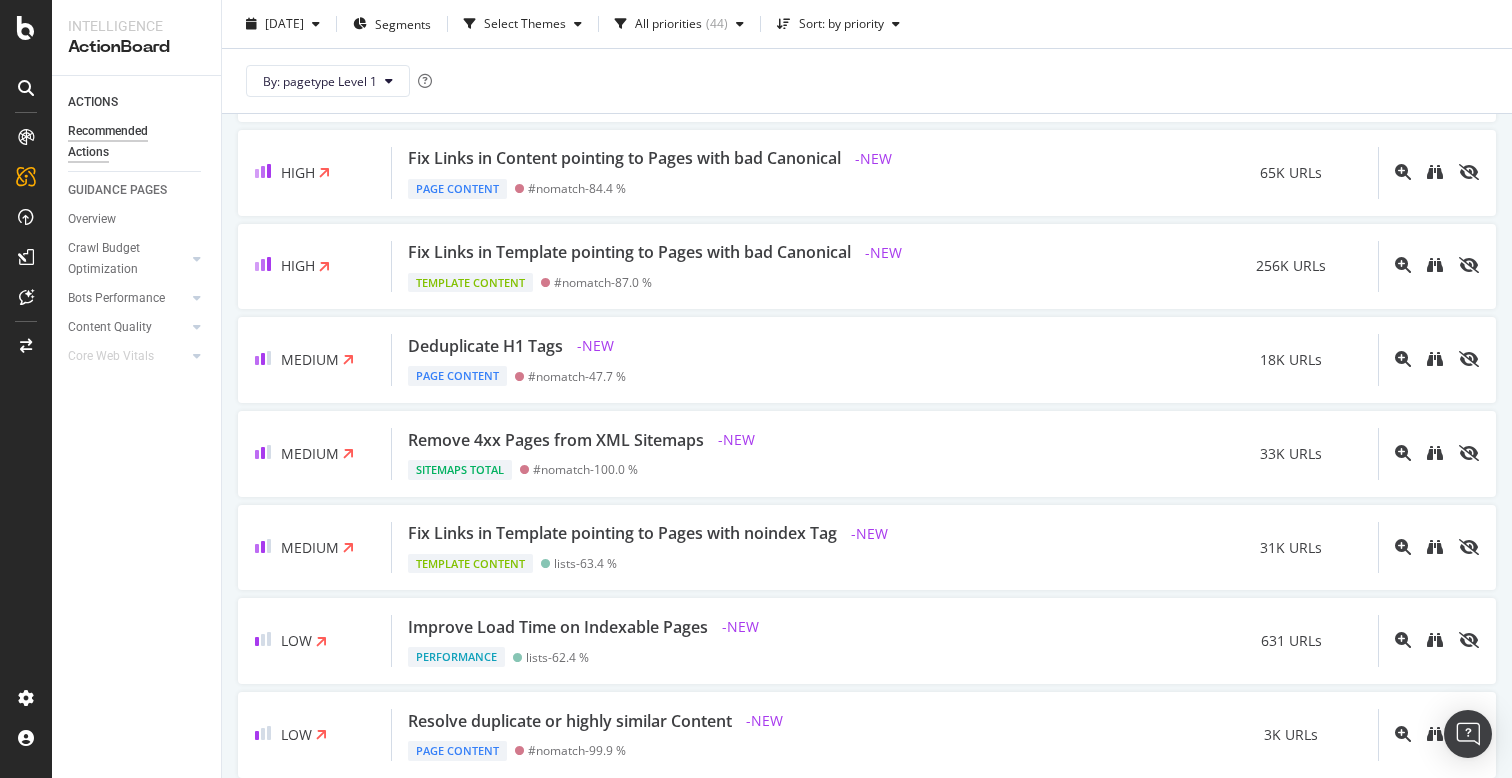 scroll, scrollTop: 0, scrollLeft: 0, axis: both 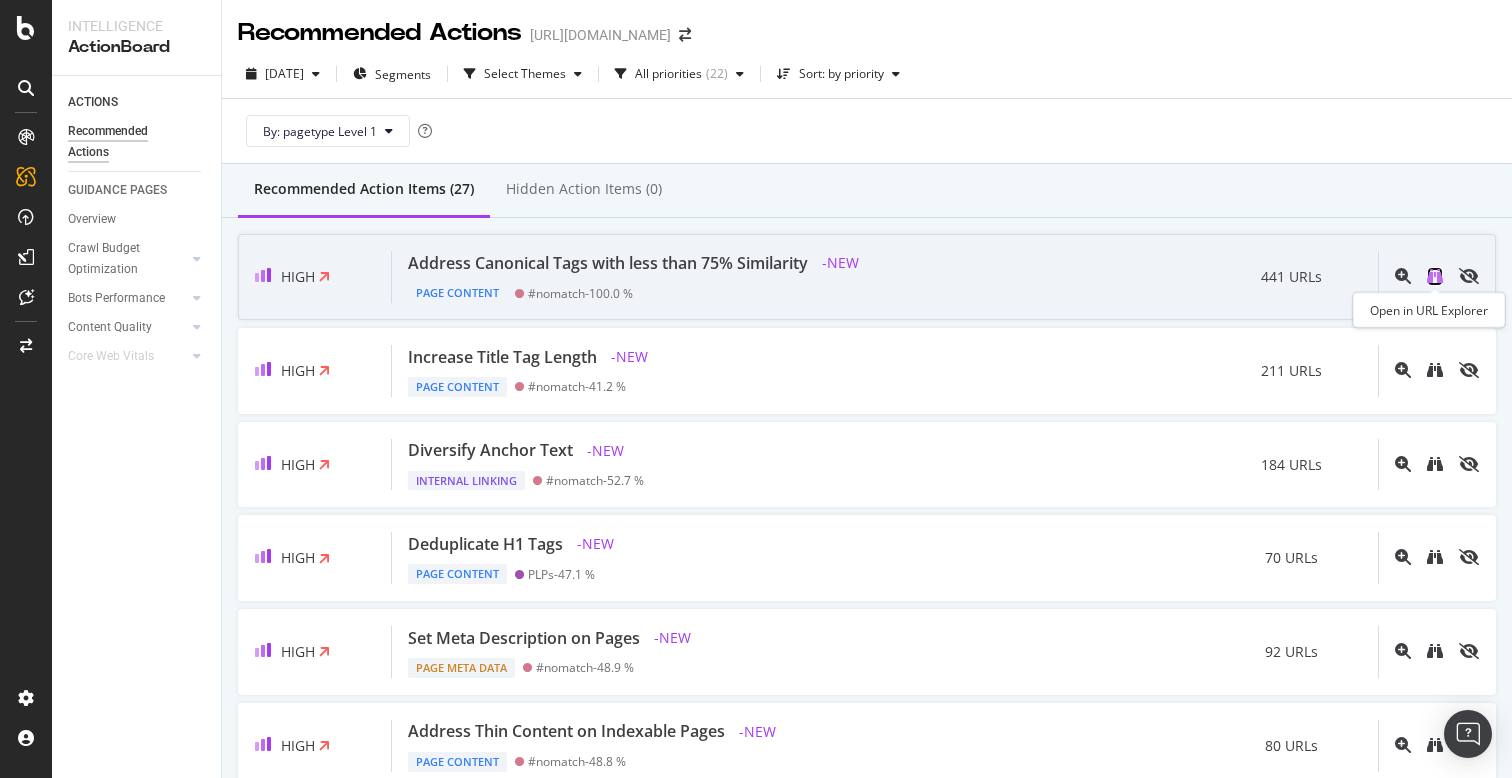click at bounding box center [1435, 276] 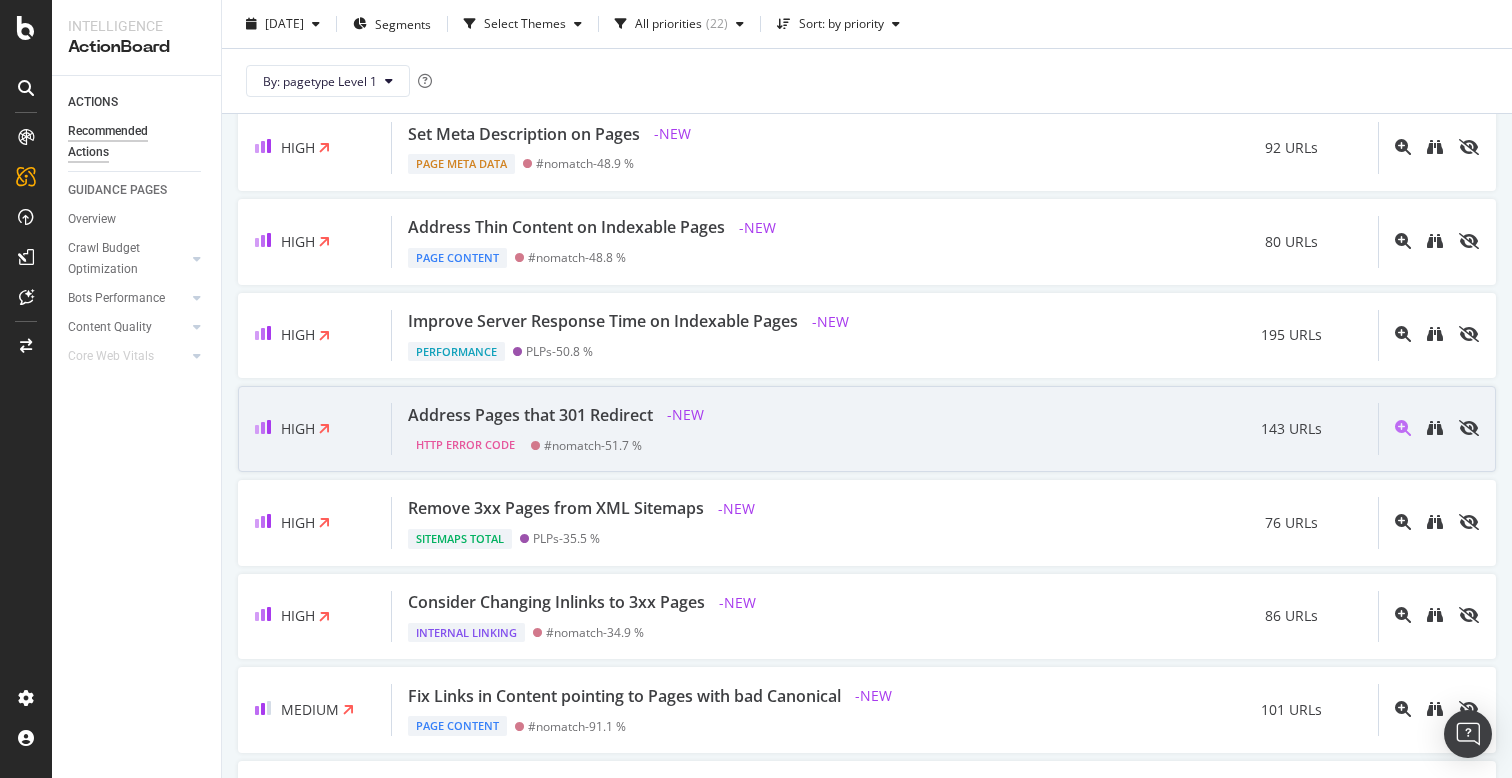 scroll, scrollTop: 506, scrollLeft: 0, axis: vertical 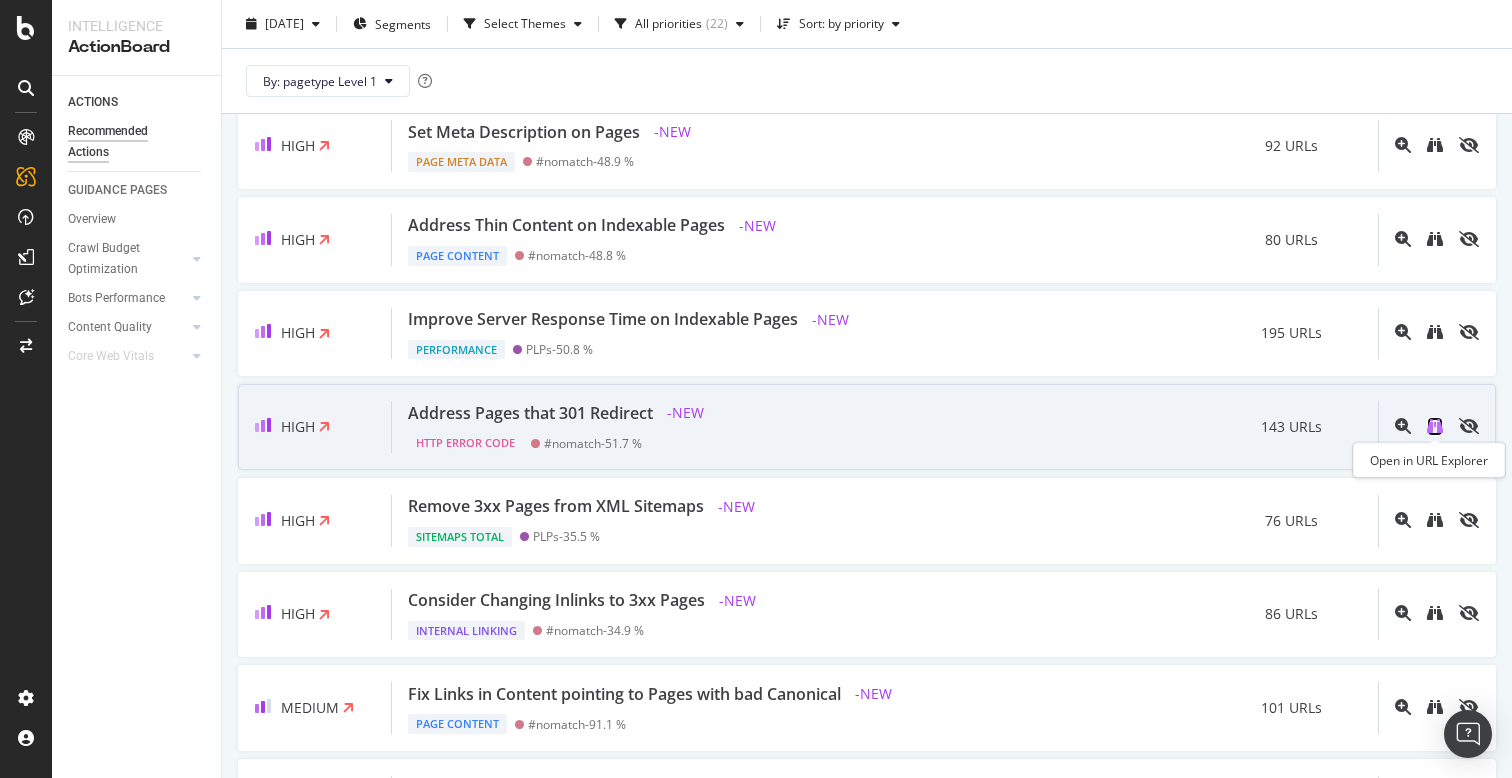 click at bounding box center (1435, 426) 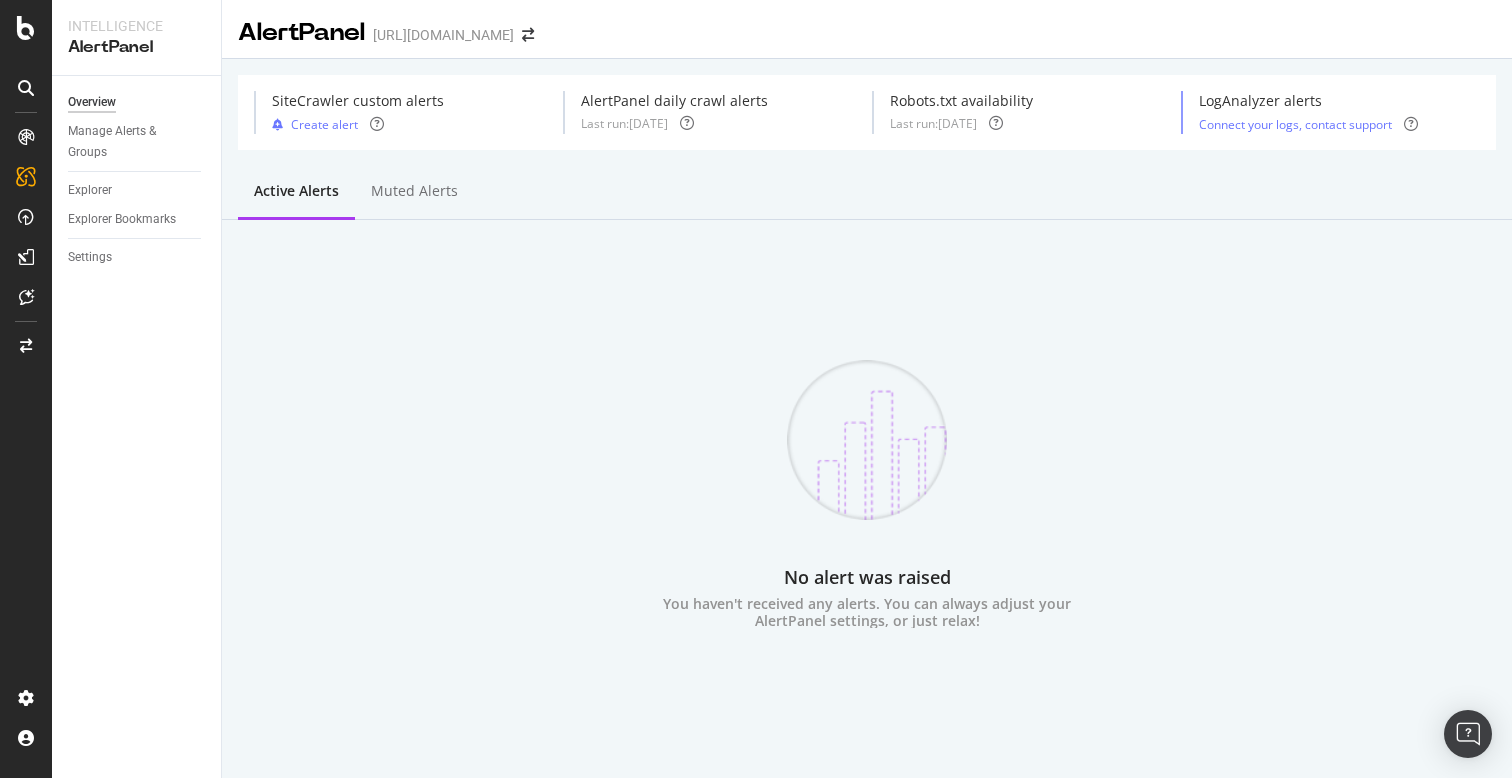 scroll, scrollTop: 0, scrollLeft: 0, axis: both 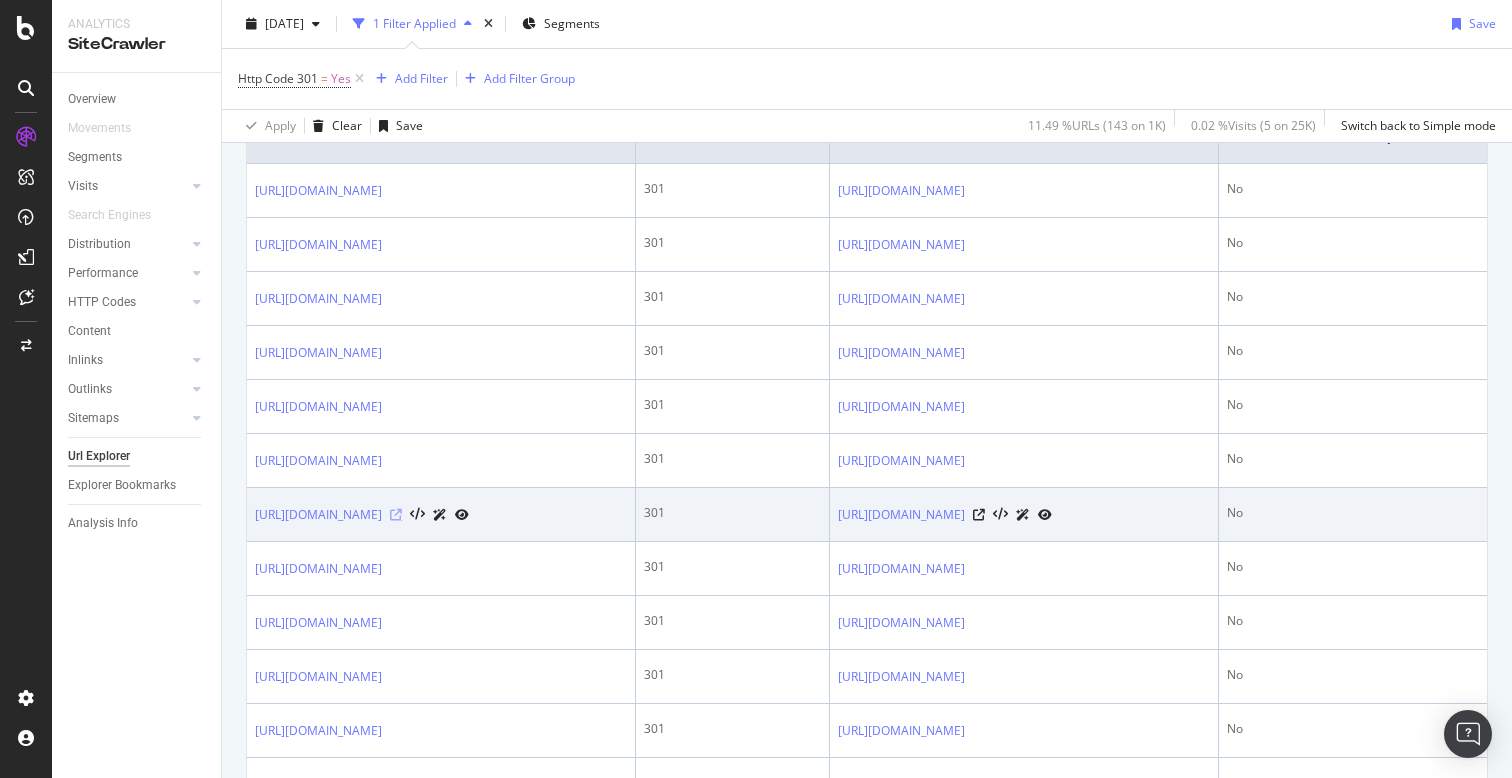 click at bounding box center (396, 515) 